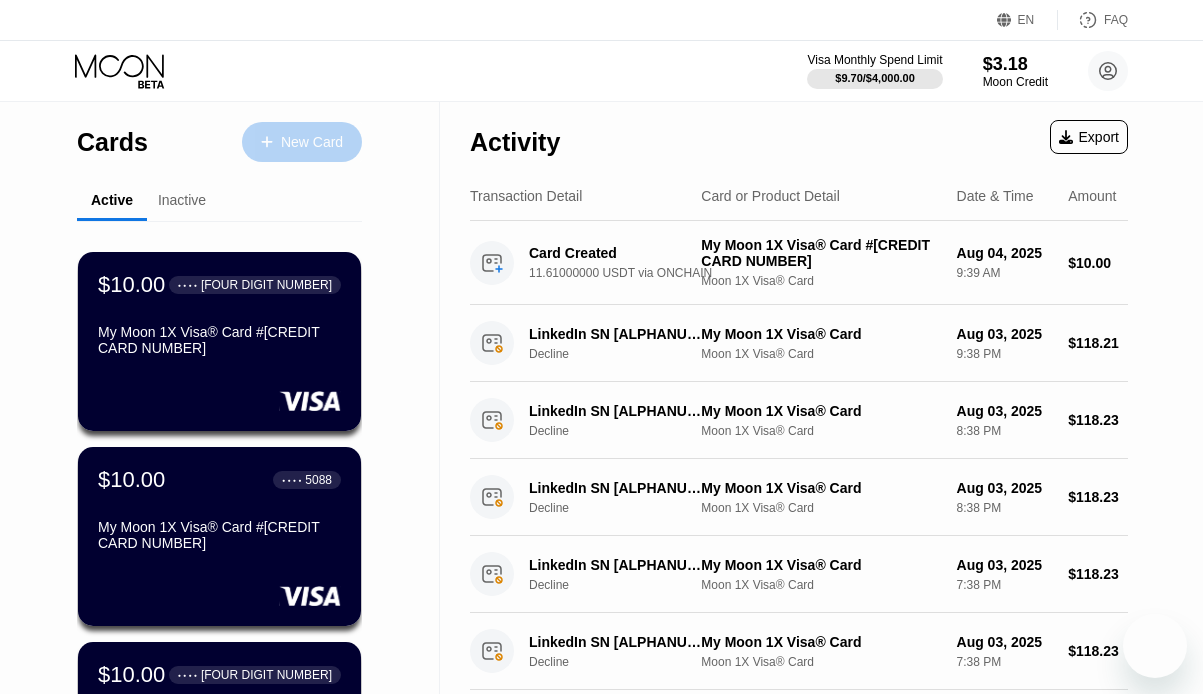 click on "New Card" at bounding box center [312, 142] 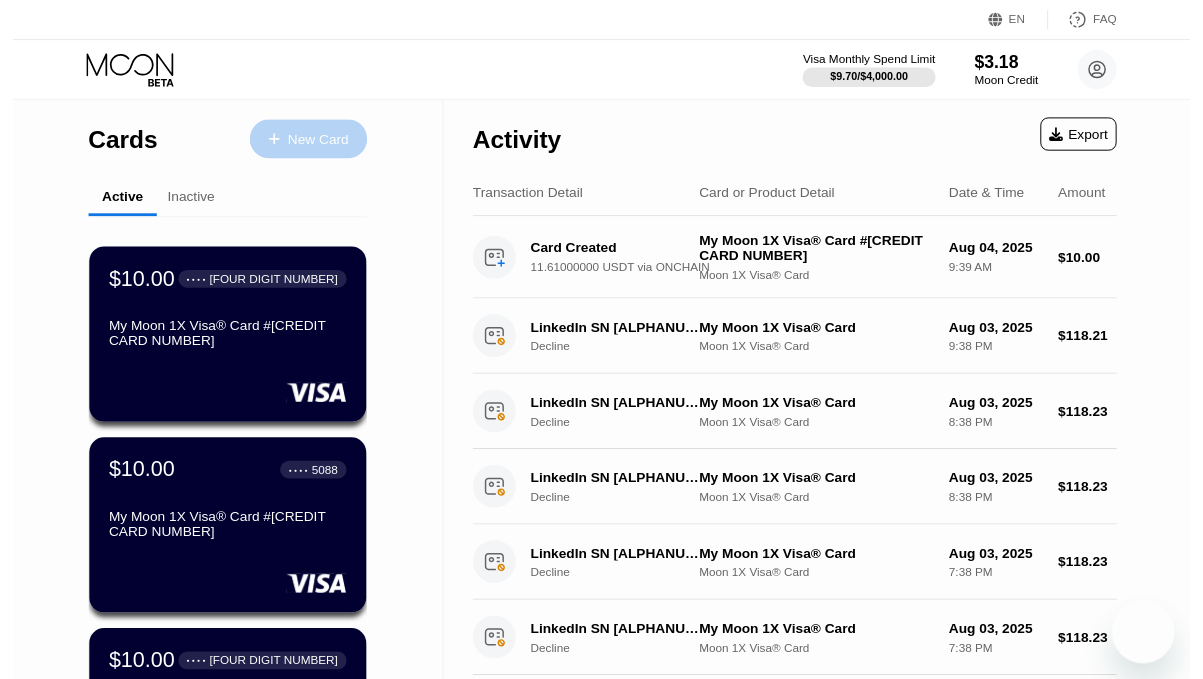scroll, scrollTop: 0, scrollLeft: 0, axis: both 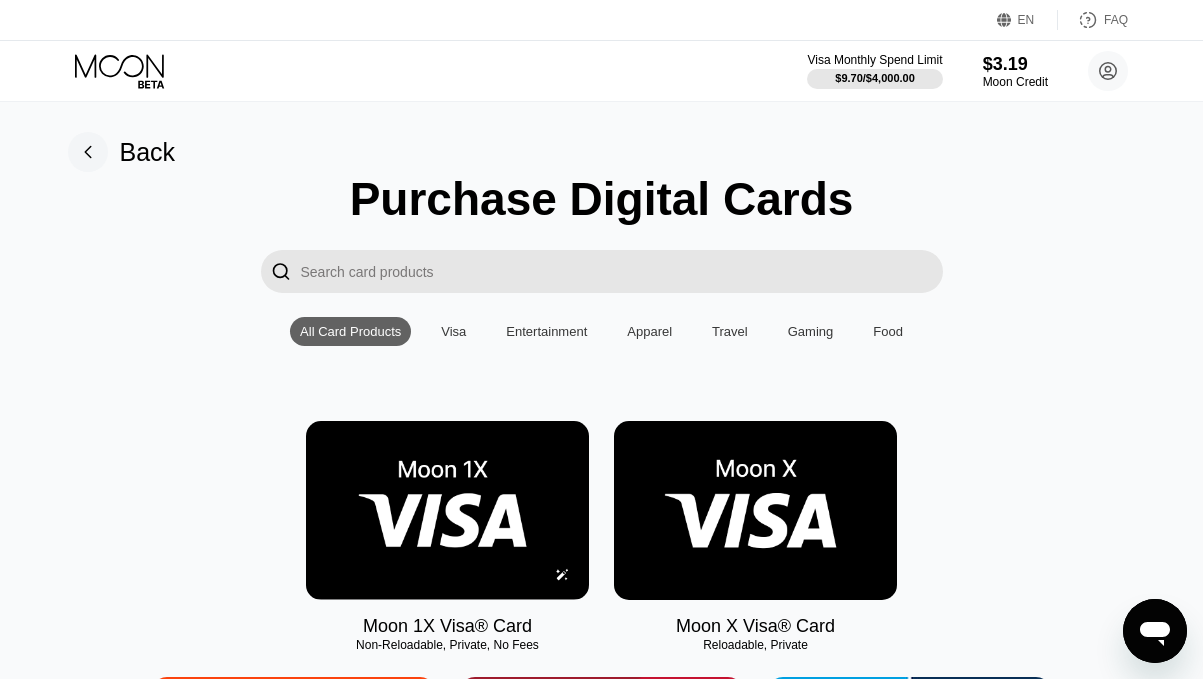 click at bounding box center (447, 510) 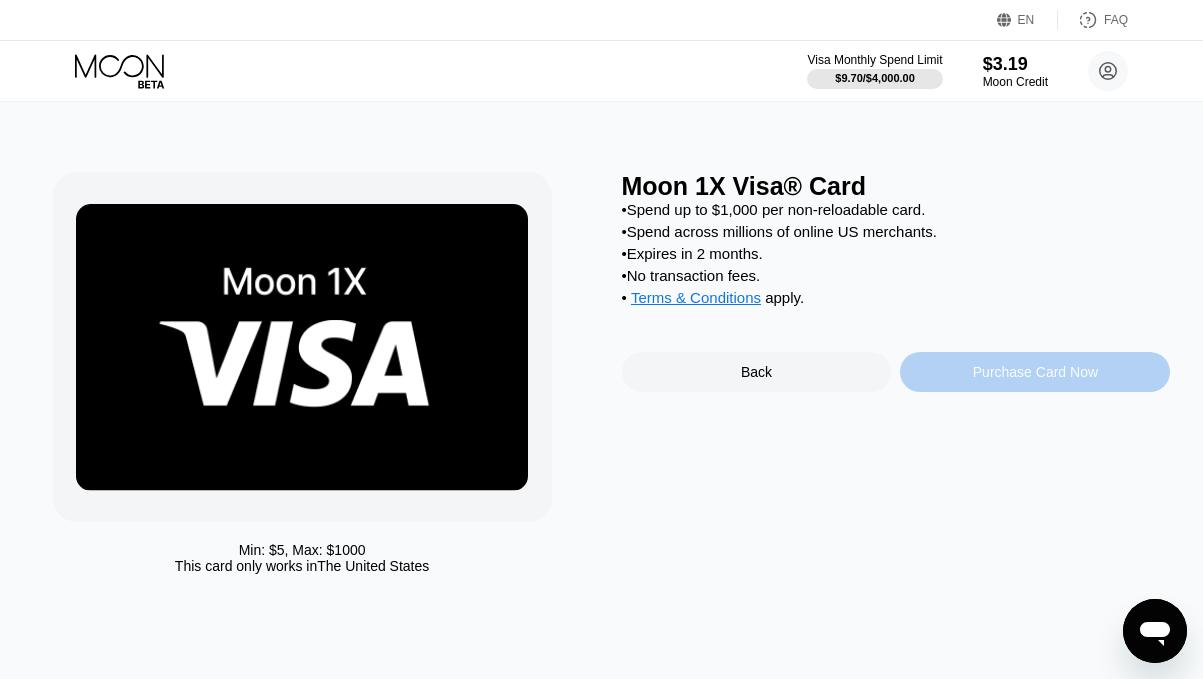 click on "Purchase Card Now" at bounding box center (1035, 372) 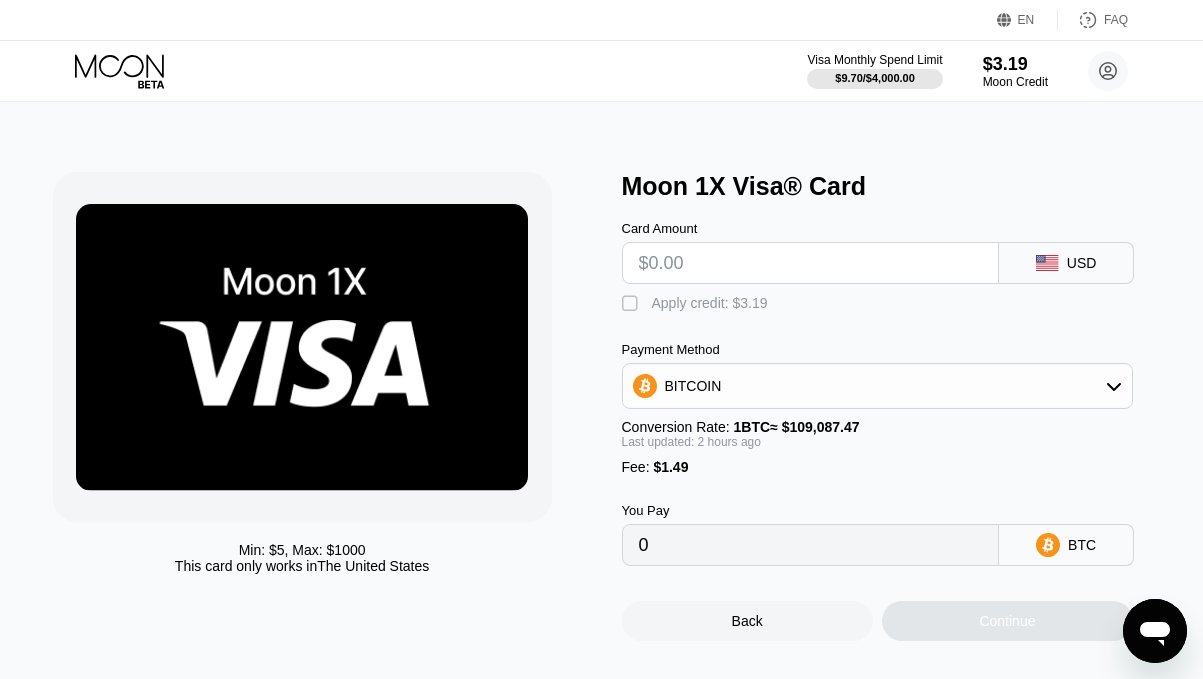 click at bounding box center (811, 263) 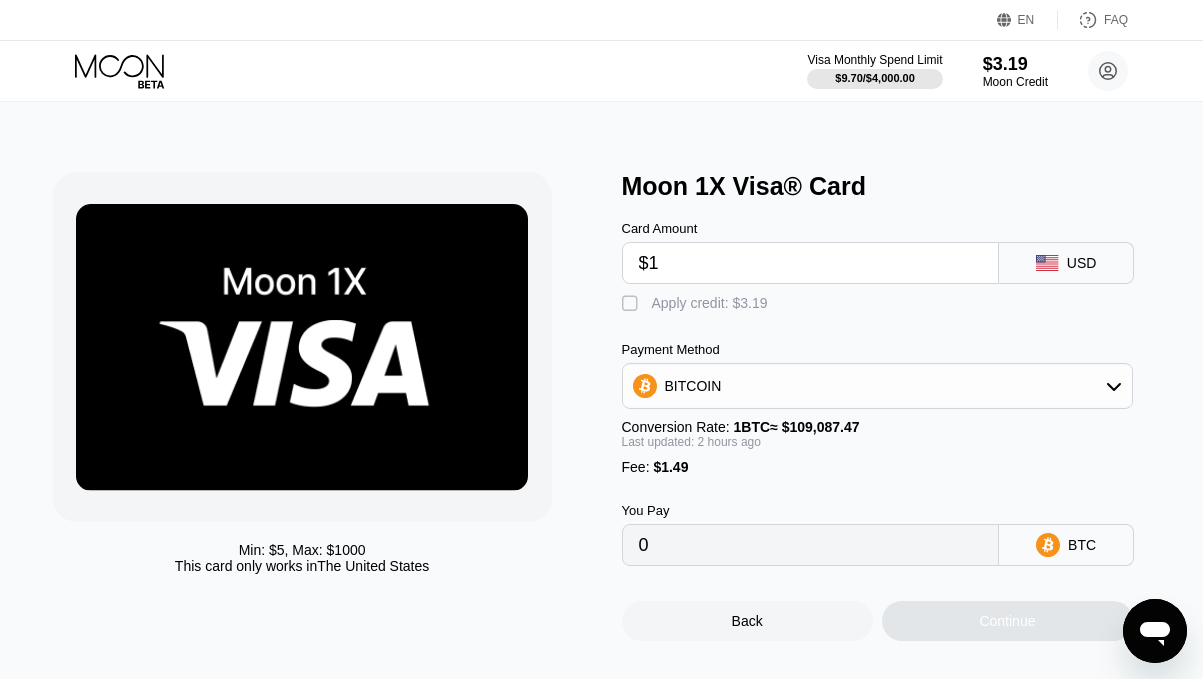 type on "0.00002287" 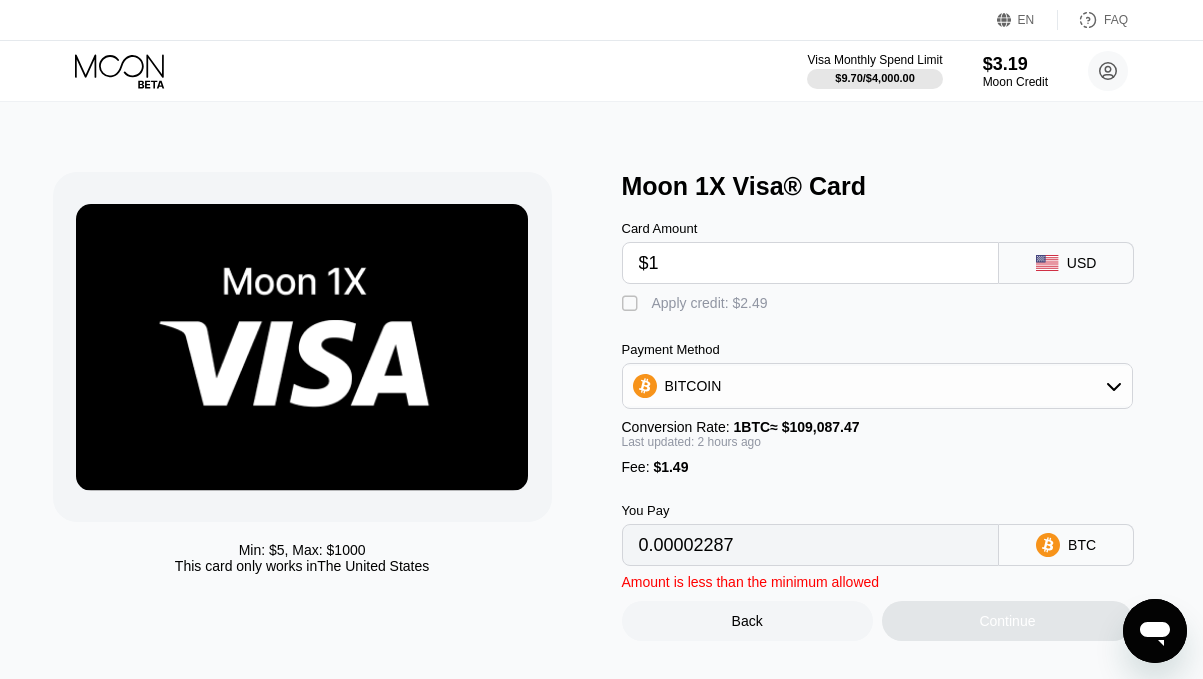 type on "$10" 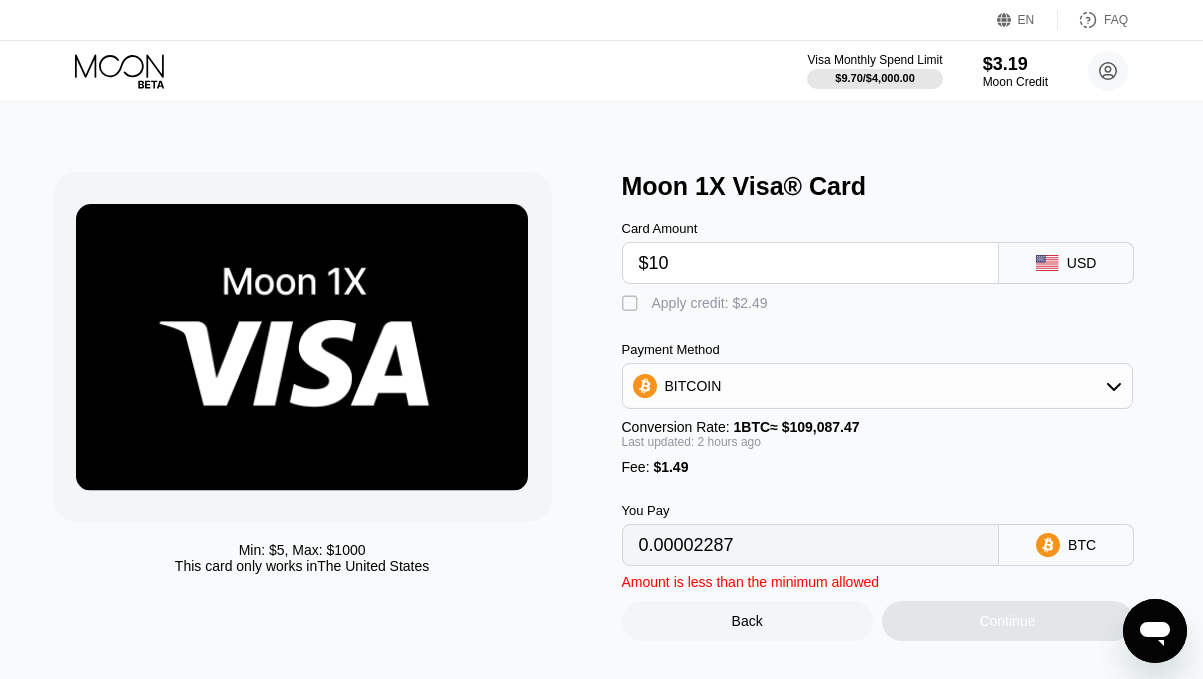 type on "0.00010553" 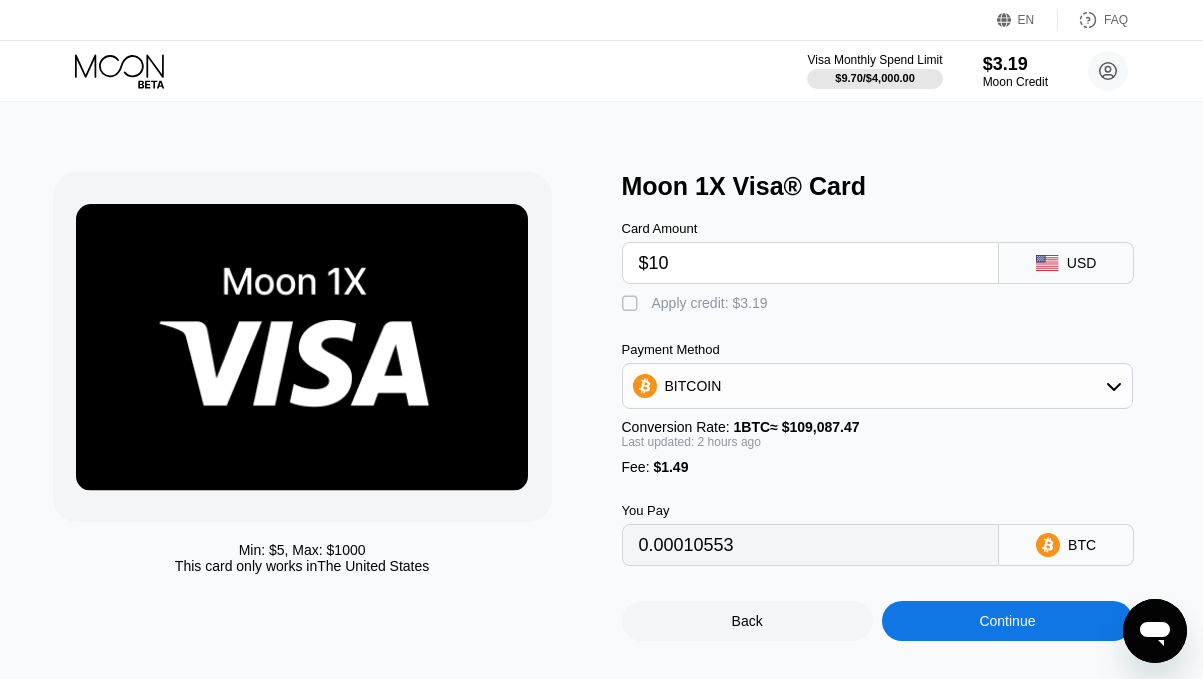 type on "$10" 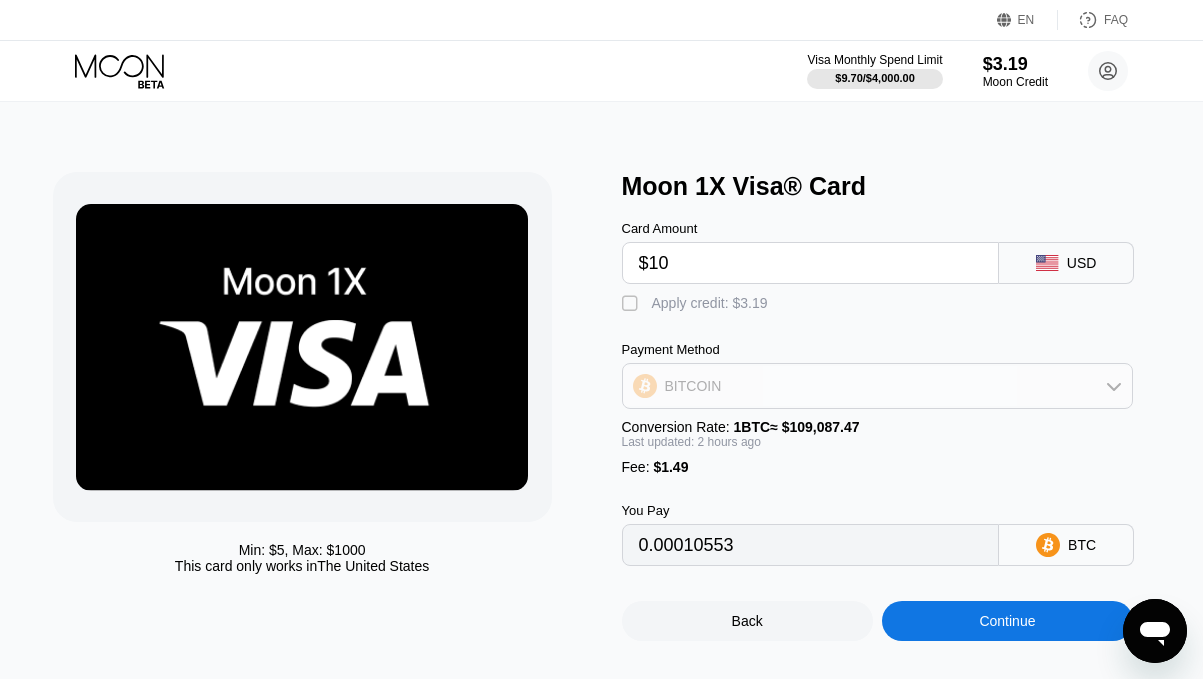 click on "BITCOIN" at bounding box center [878, 386] 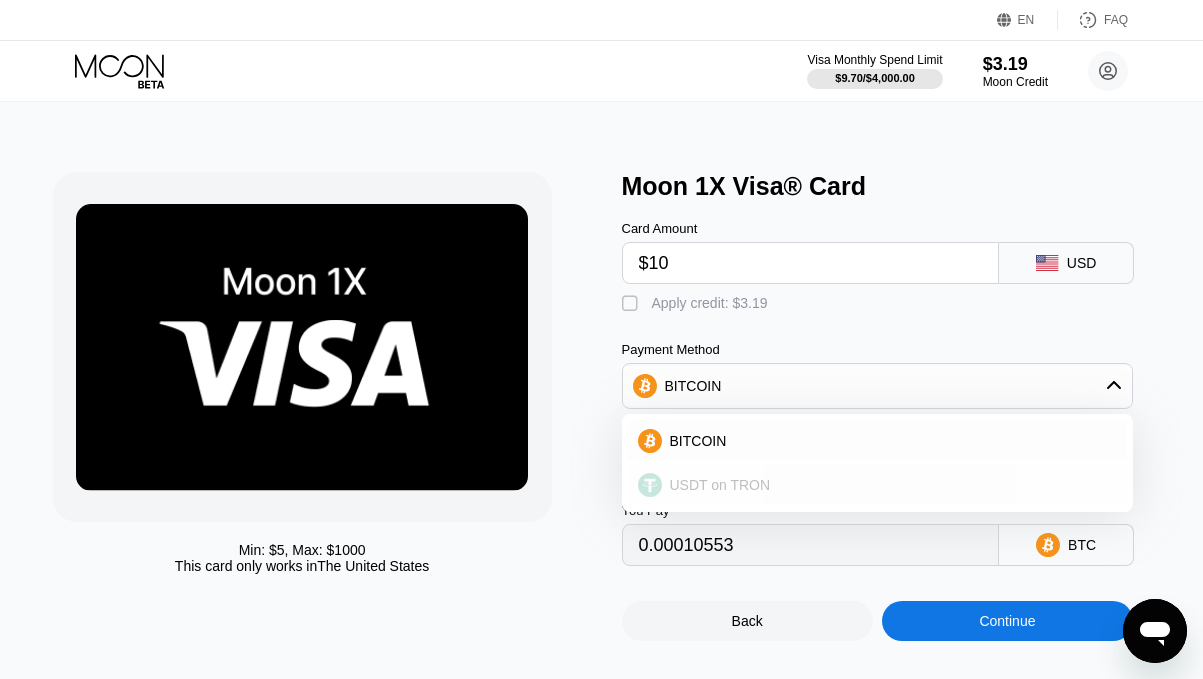click on "USDT on TRON" at bounding box center [720, 485] 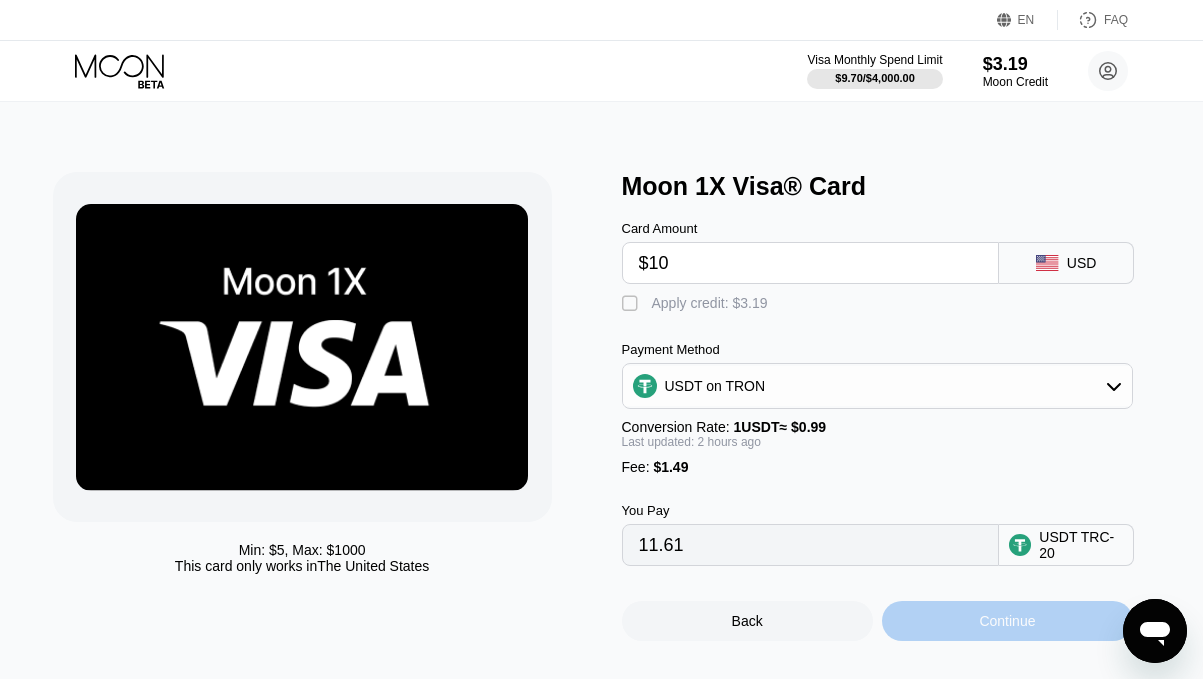click on "Continue" at bounding box center [1007, 621] 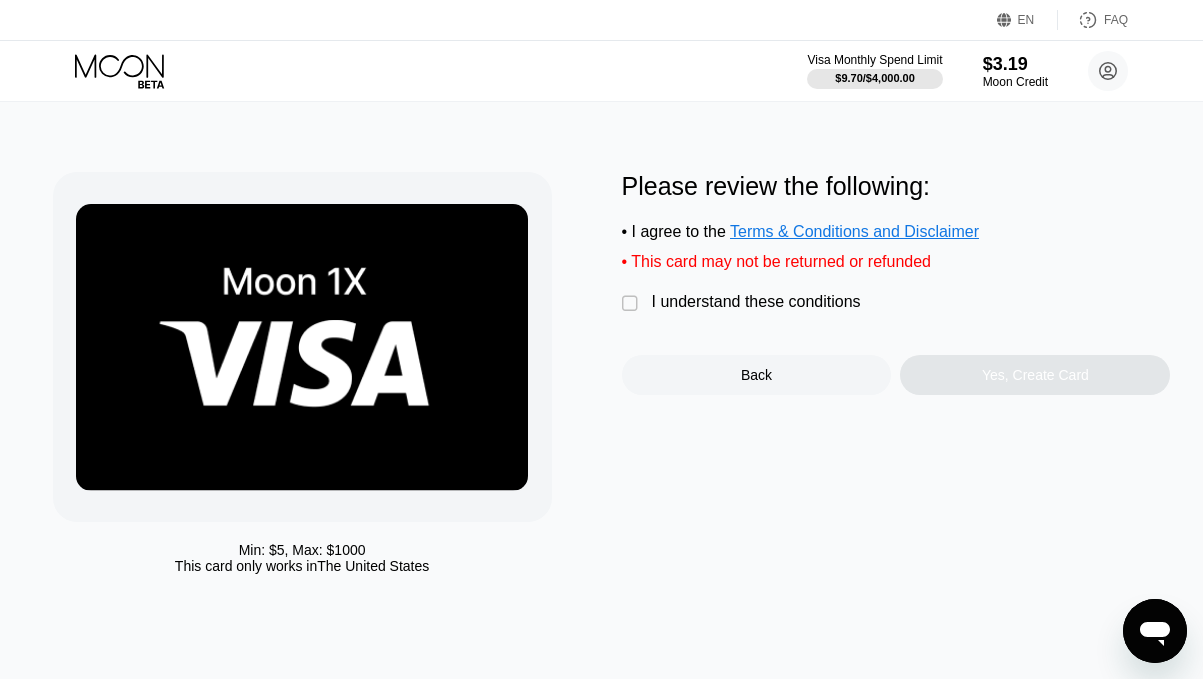 click on "Please review the following: • I agree to the   Terms & Conditions and Disclaimer • This card may not be returned or refunded  I understand these conditions Back Yes, Create Card" at bounding box center [896, 283] 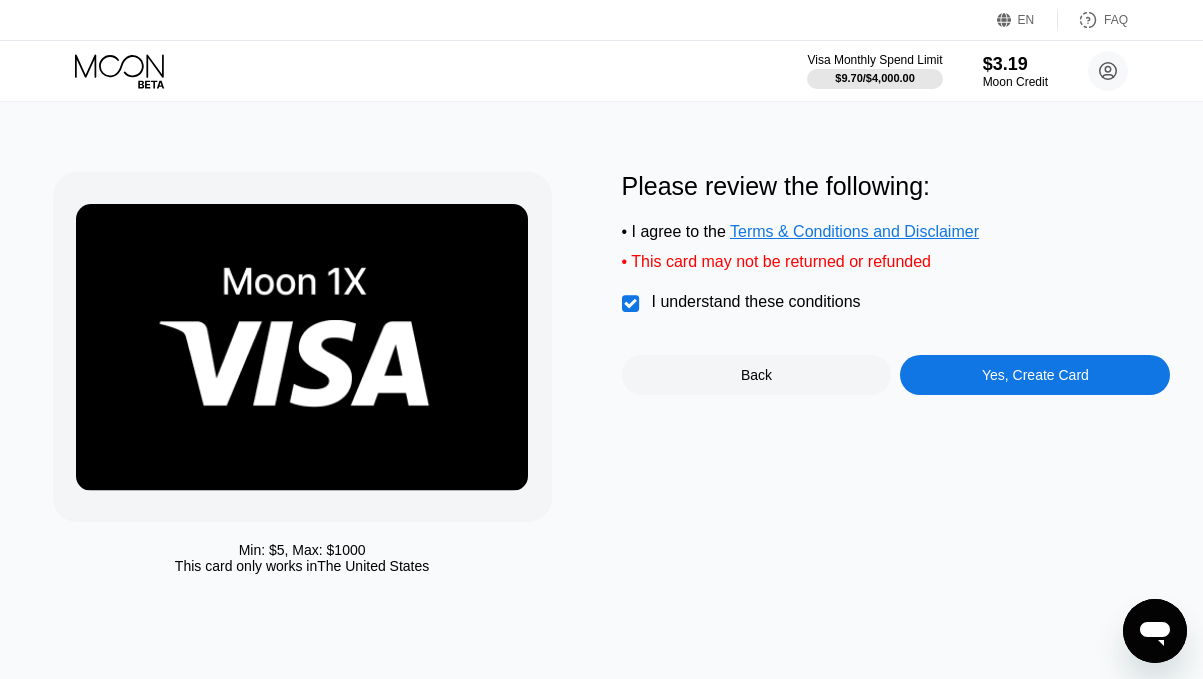 click on "Yes, Create Card" at bounding box center [1035, 375] 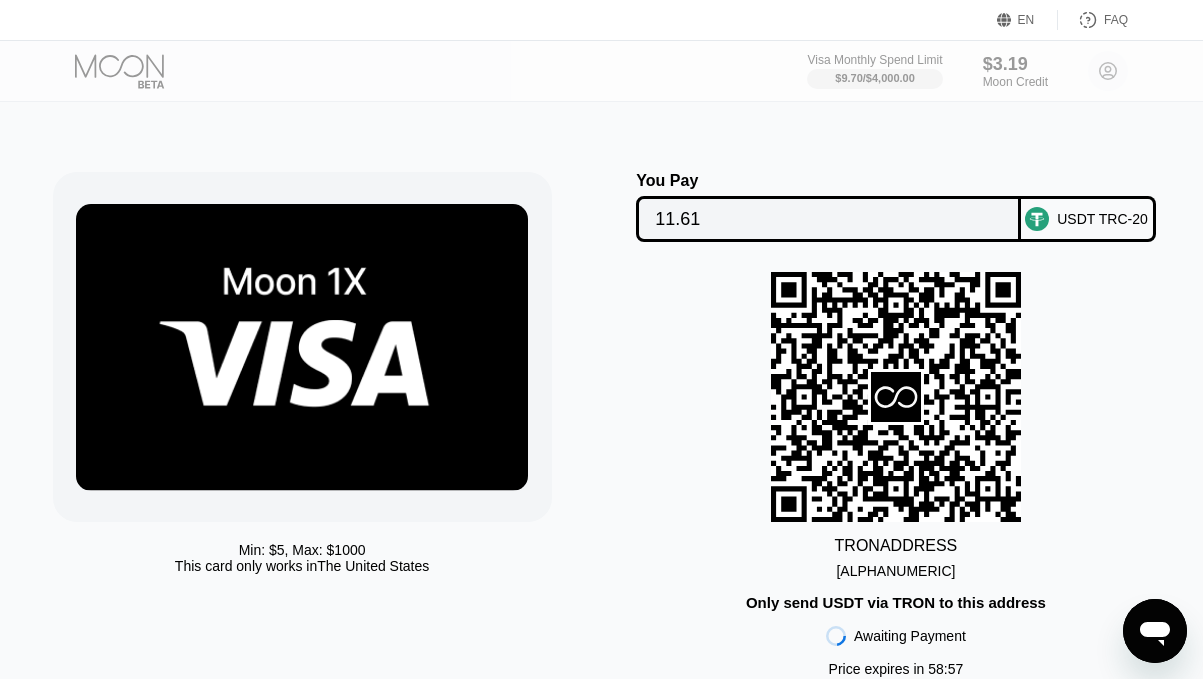 click on "TTBaBMPQ6RrMaNG...aVJ4UYCFiwYZgJL" at bounding box center [895, 571] 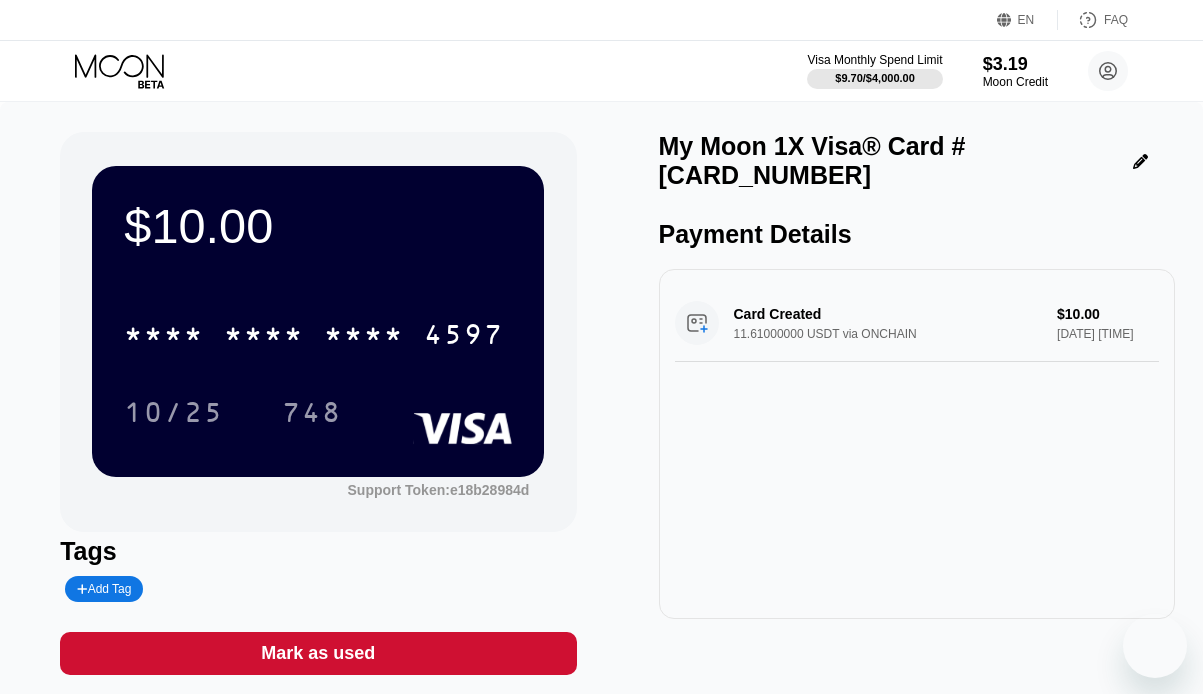 scroll, scrollTop: 0, scrollLeft: 0, axis: both 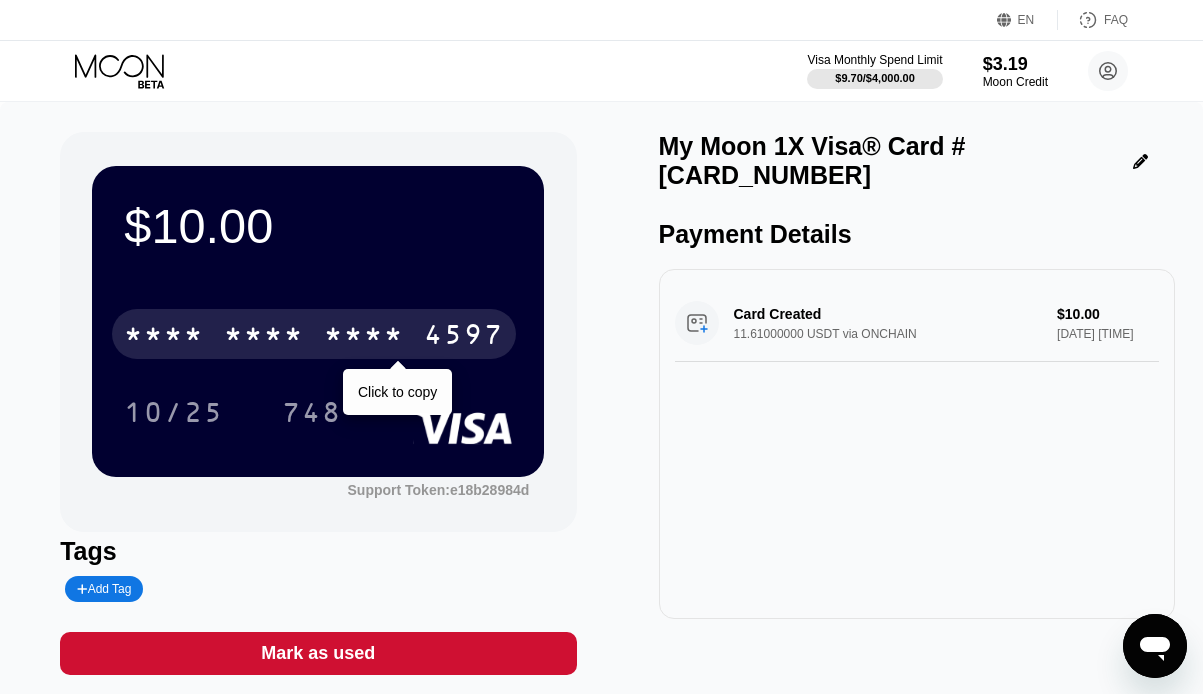 click on "* * * * * * * * * * * * [CARD_NUMBER]" at bounding box center [314, 334] 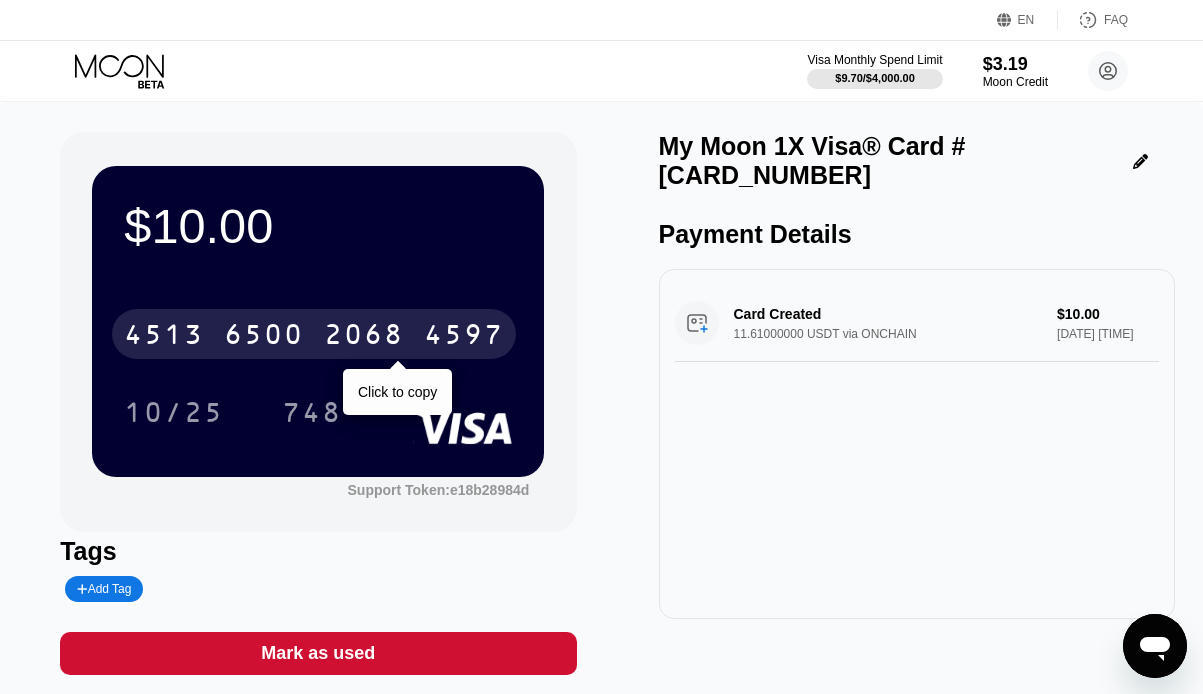 click on "[CARD_NUMBER]" at bounding box center [314, 334] 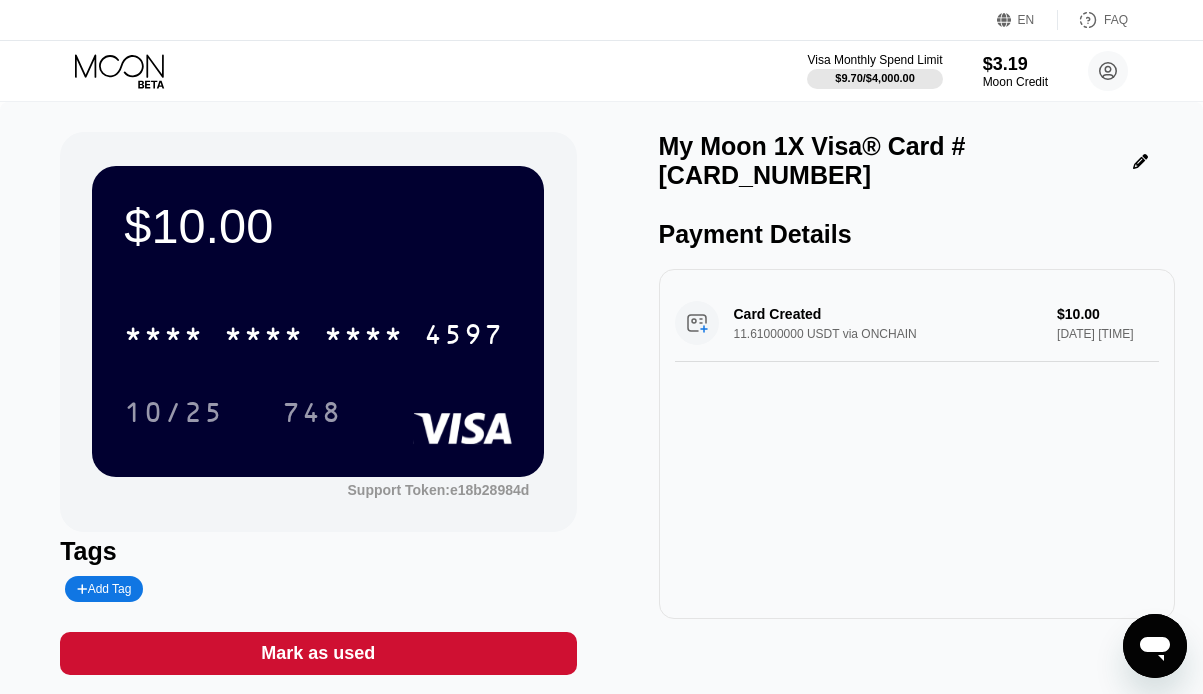 click 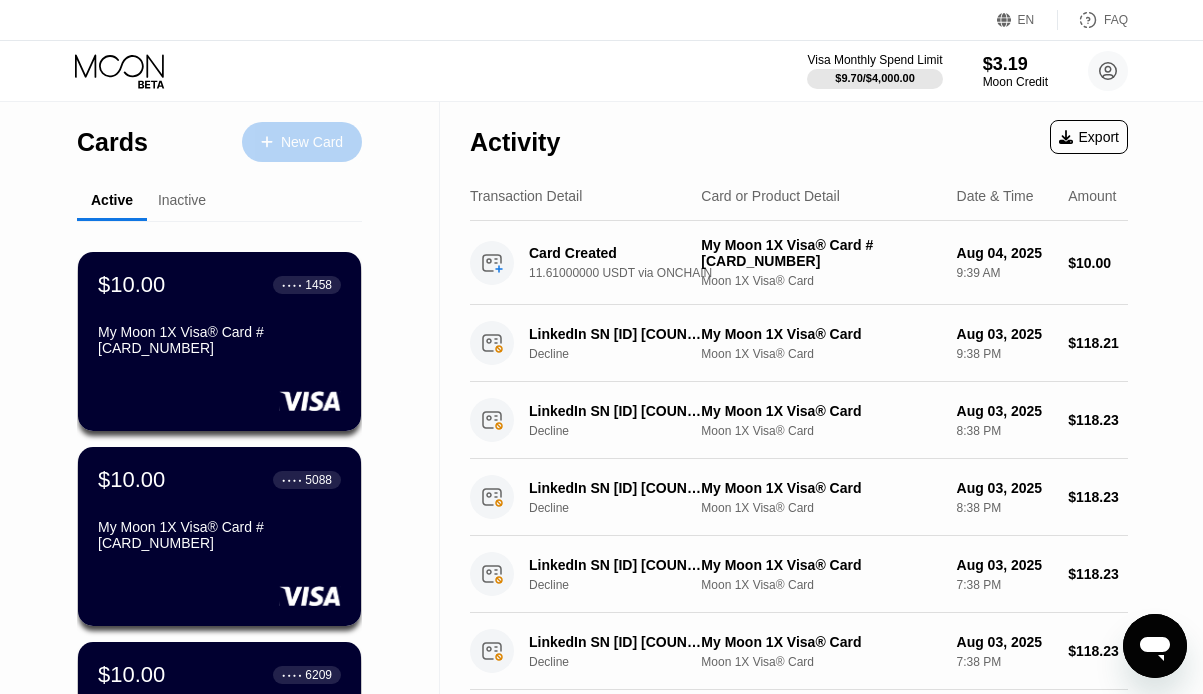 click 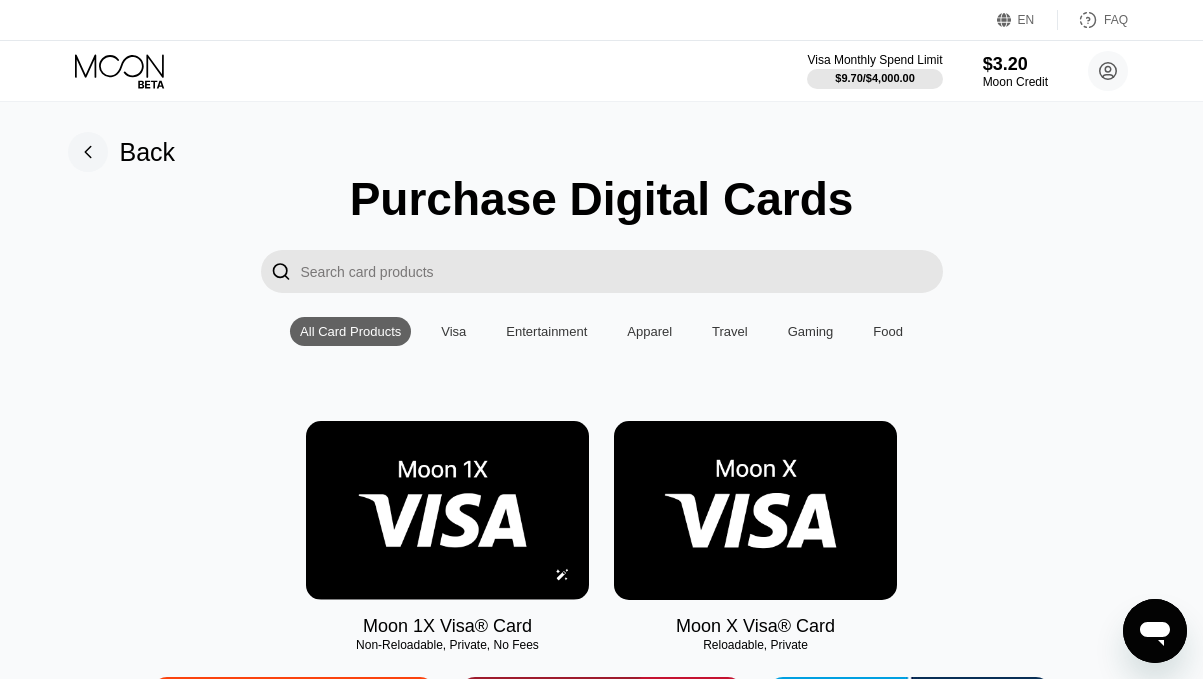 drag, startPoint x: 437, startPoint y: 465, endPoint x: 423, endPoint y: 463, distance: 14.142136 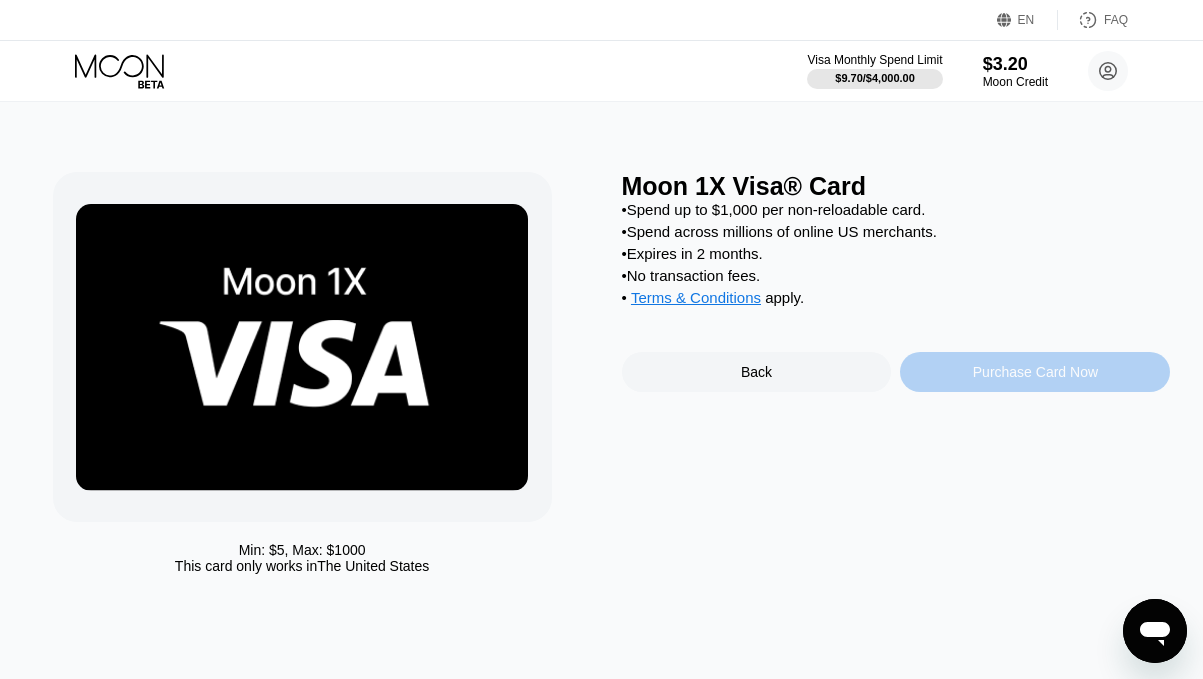 click on "Purchase Card Now" at bounding box center [1035, 372] 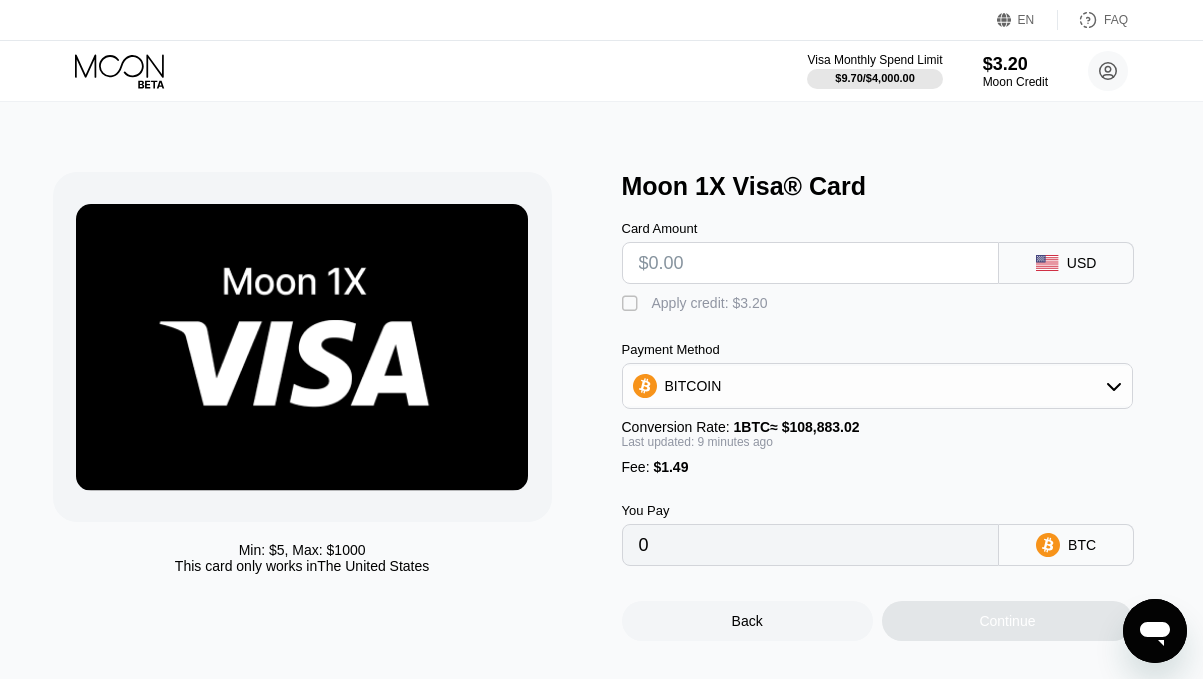 click at bounding box center (811, 263) 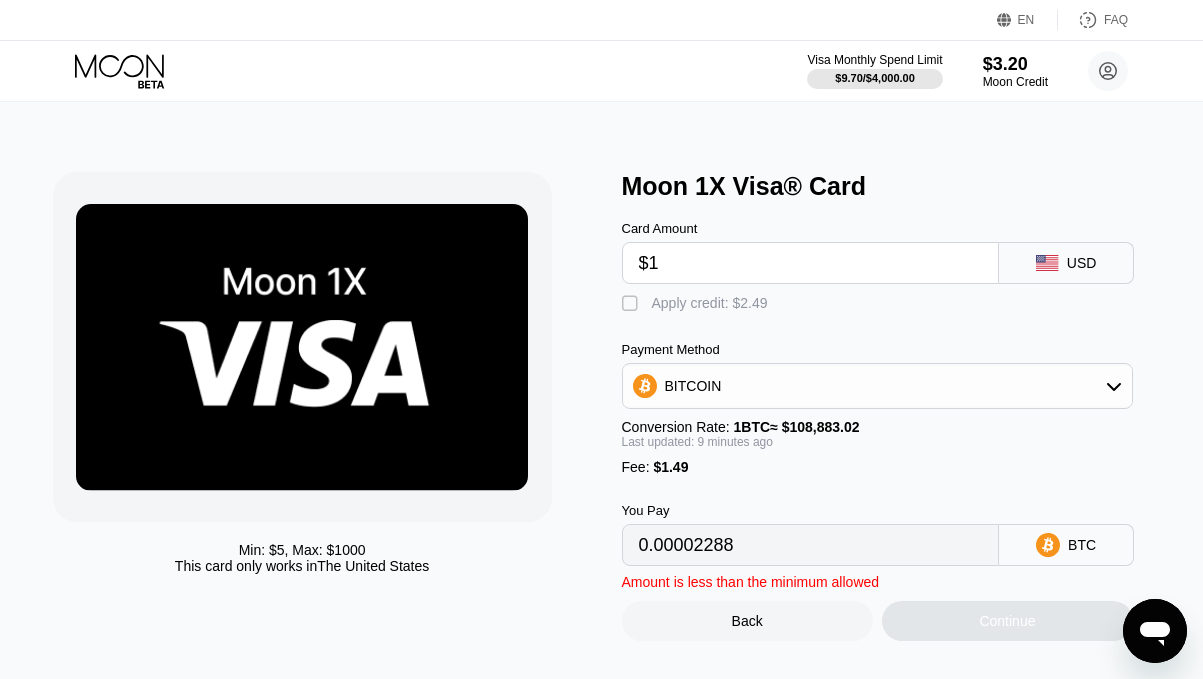 type on "0.00002288" 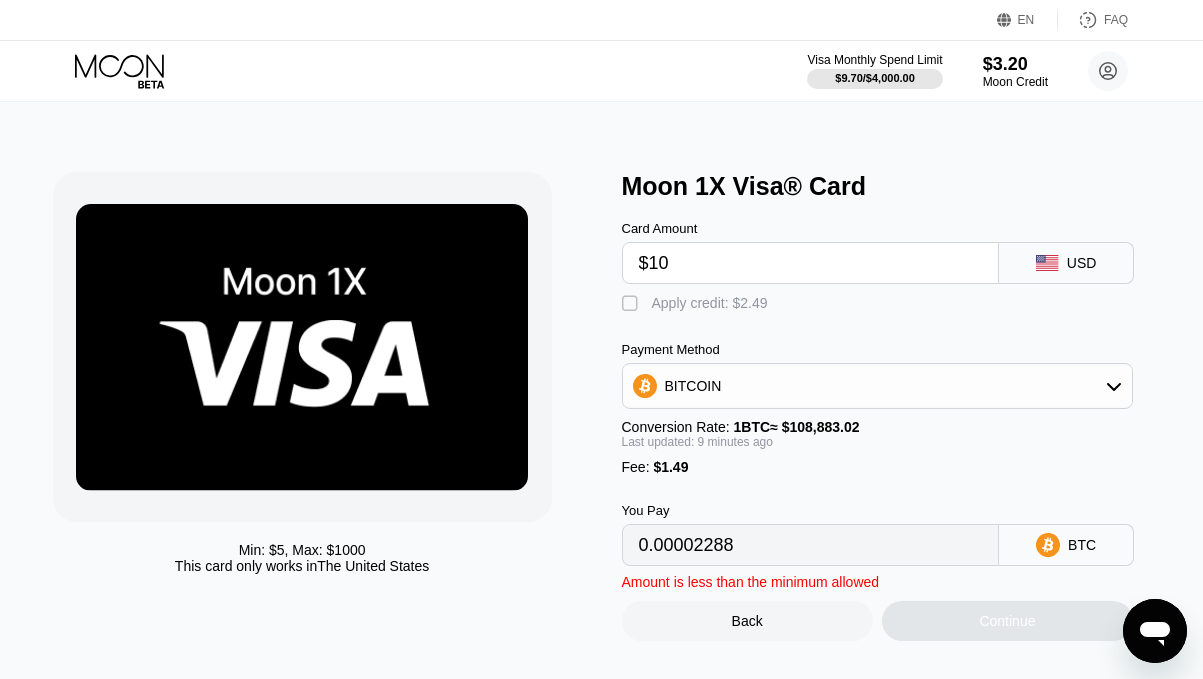 type on "0.00010554" 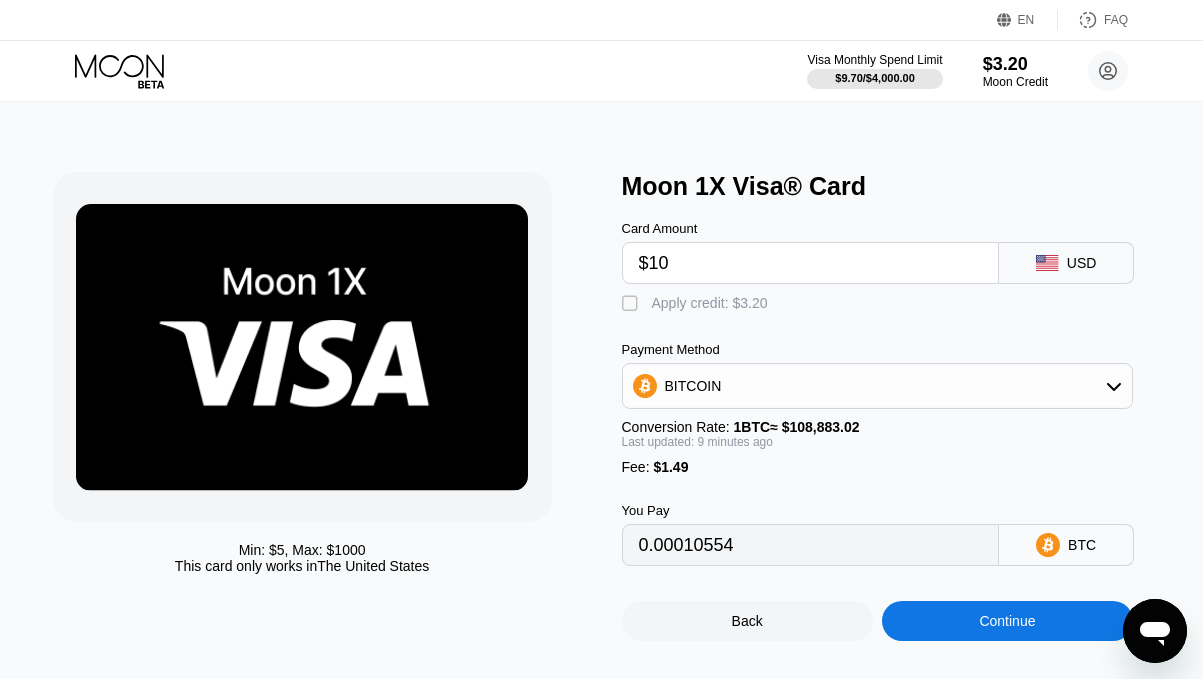 type on "$10" 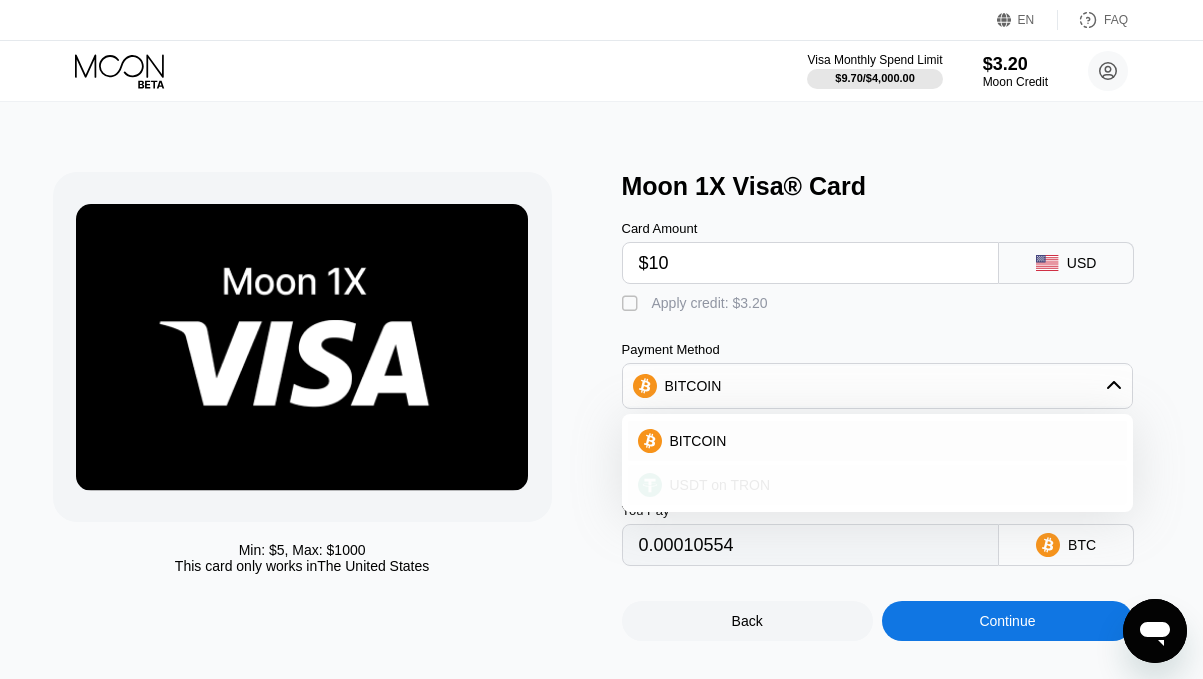 click on "USDT on TRON" at bounding box center (878, 485) 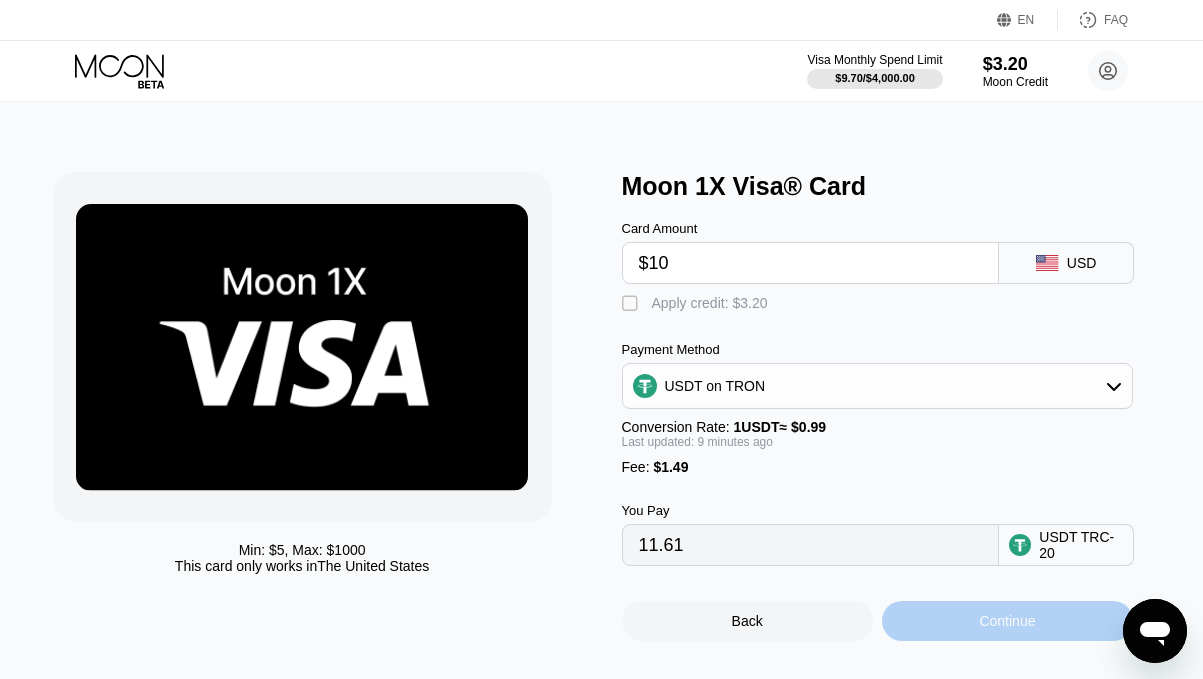 click on "Continue" at bounding box center (1007, 621) 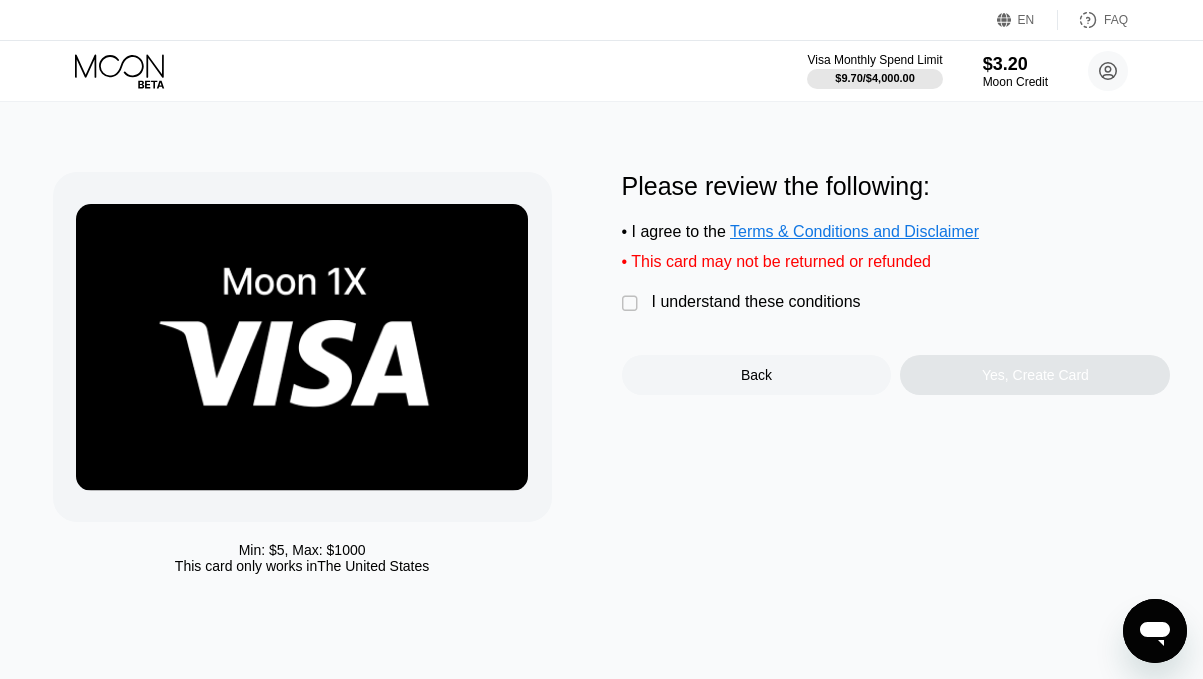 click on "I understand these conditions" at bounding box center [756, 302] 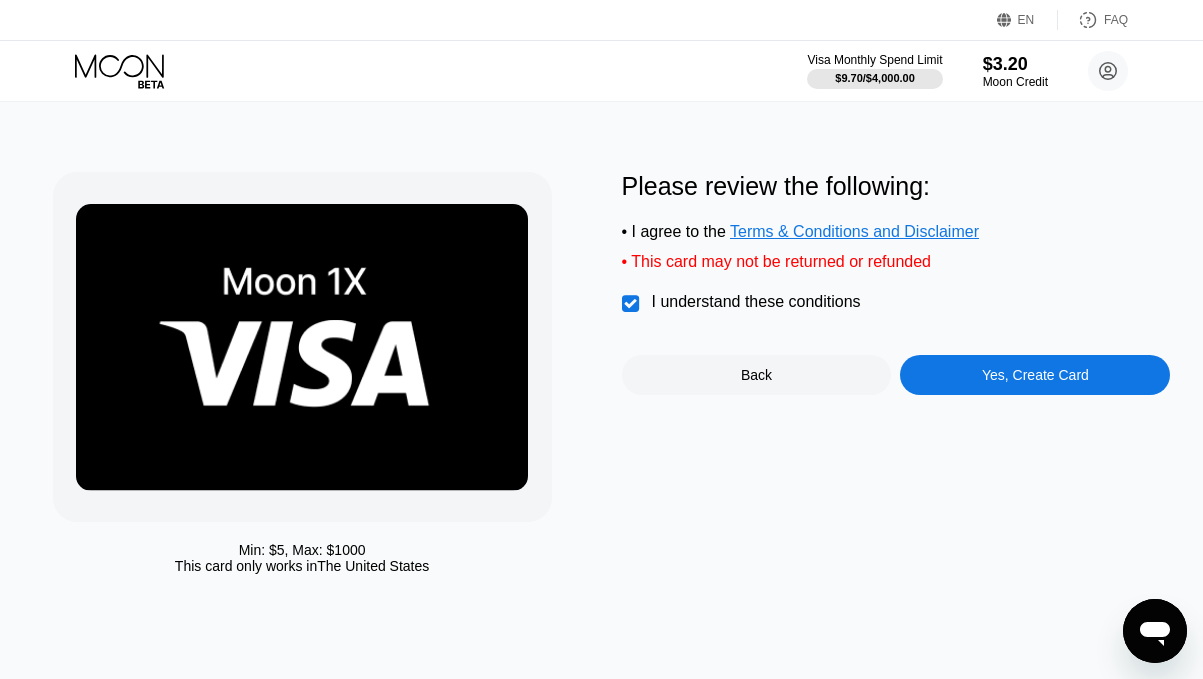 click on "Yes, Create Card" at bounding box center (1035, 375) 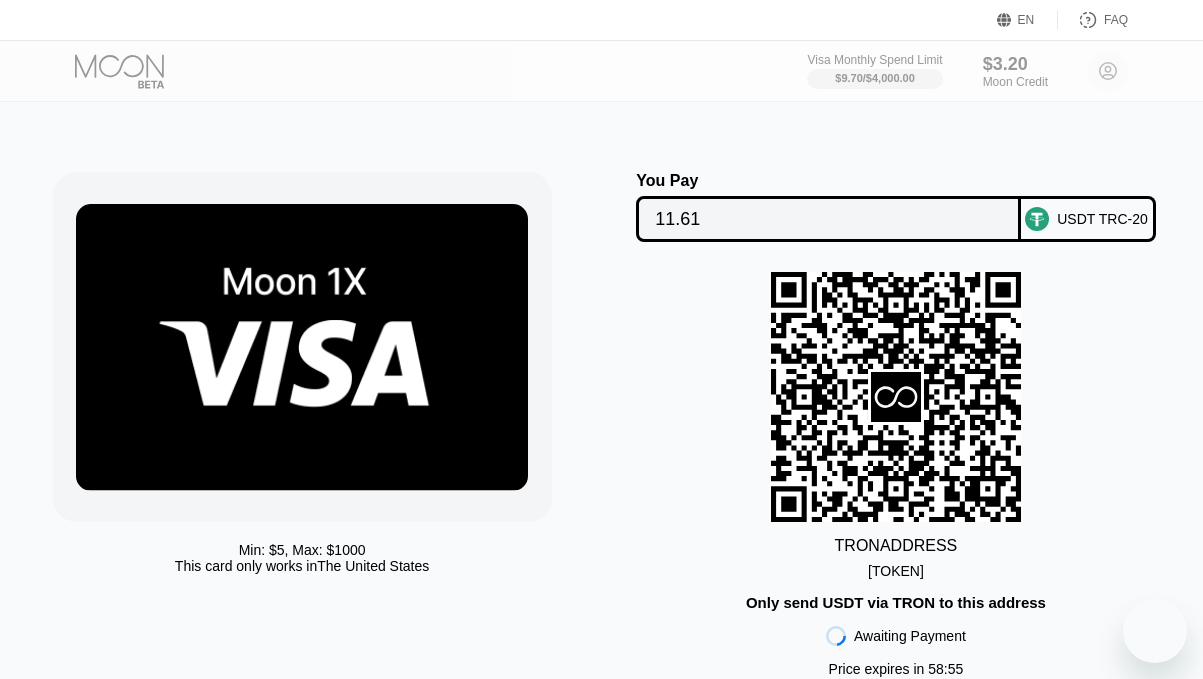 scroll, scrollTop: 0, scrollLeft: 0, axis: both 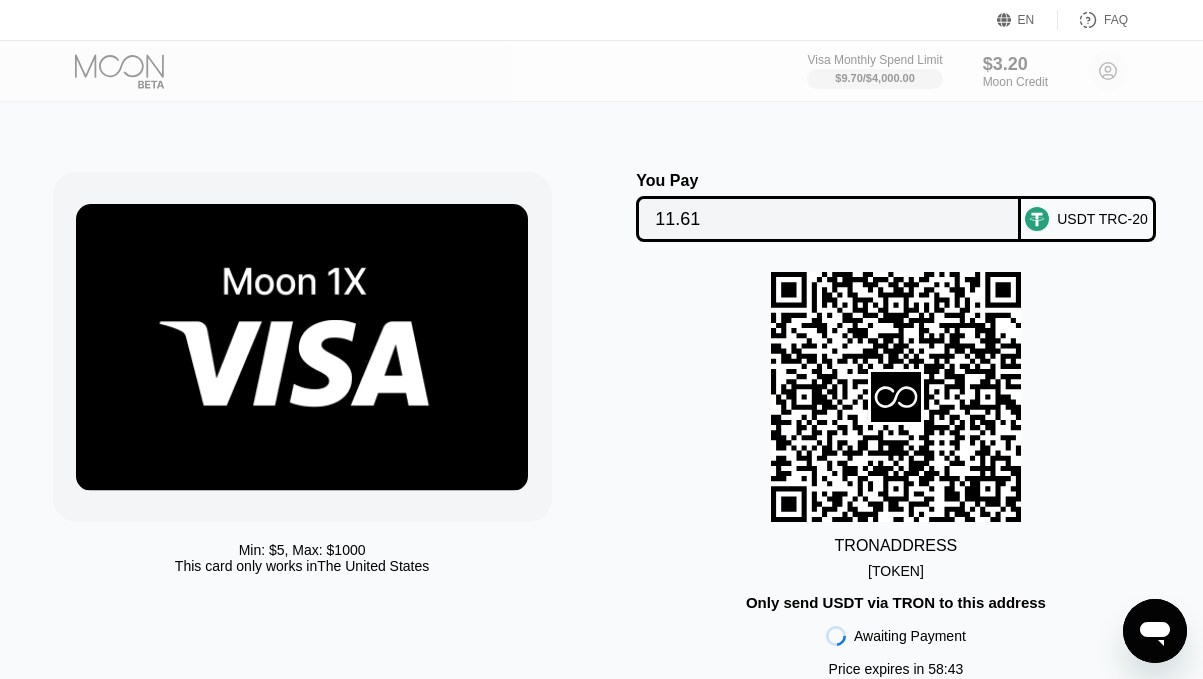 click on "[TOKEN]" at bounding box center [896, 571] 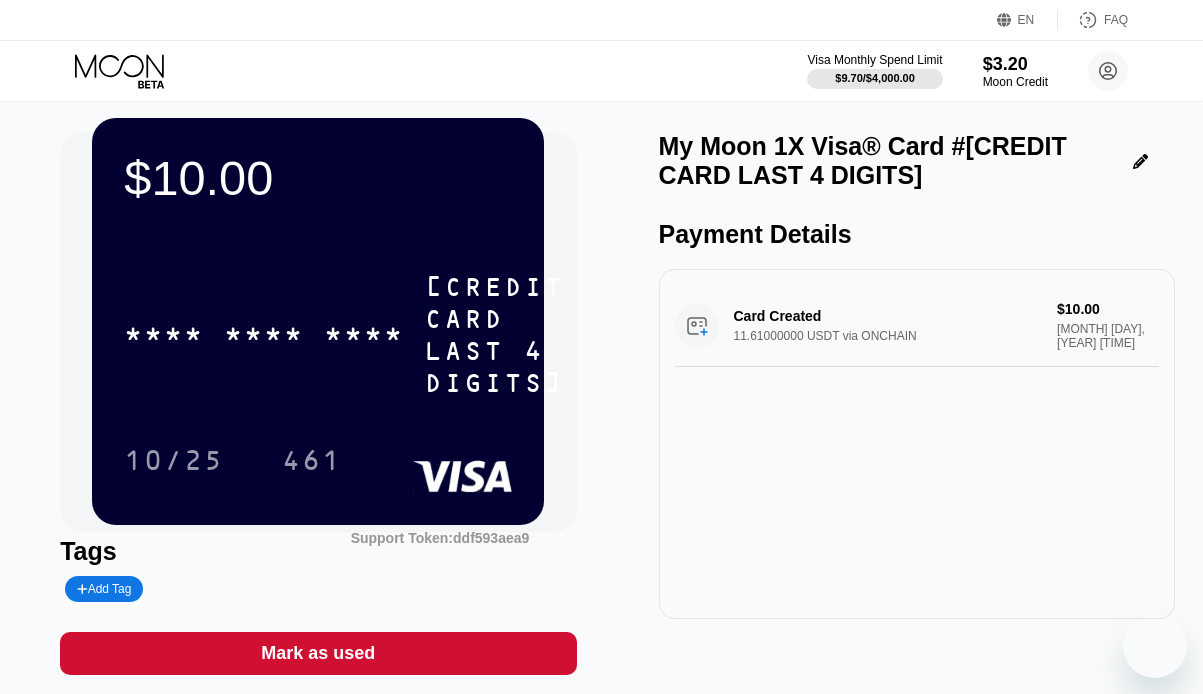 scroll, scrollTop: 0, scrollLeft: 0, axis: both 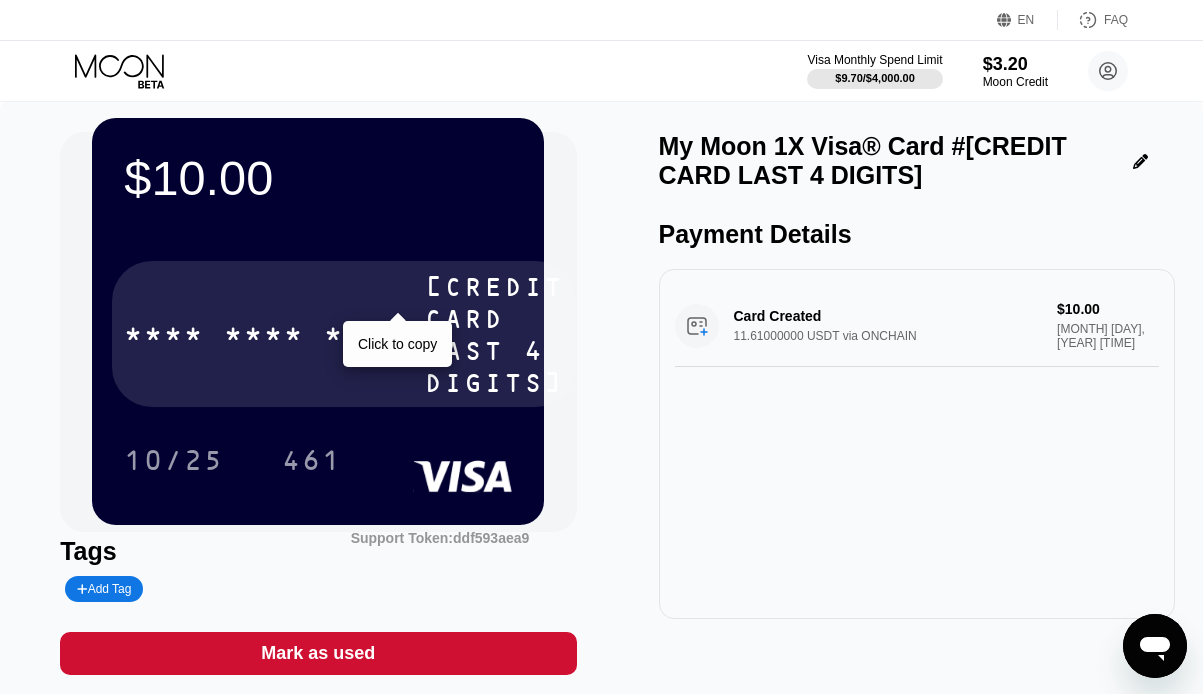 click on "* * * * * * * * * * * * 2926" at bounding box center (344, 334) 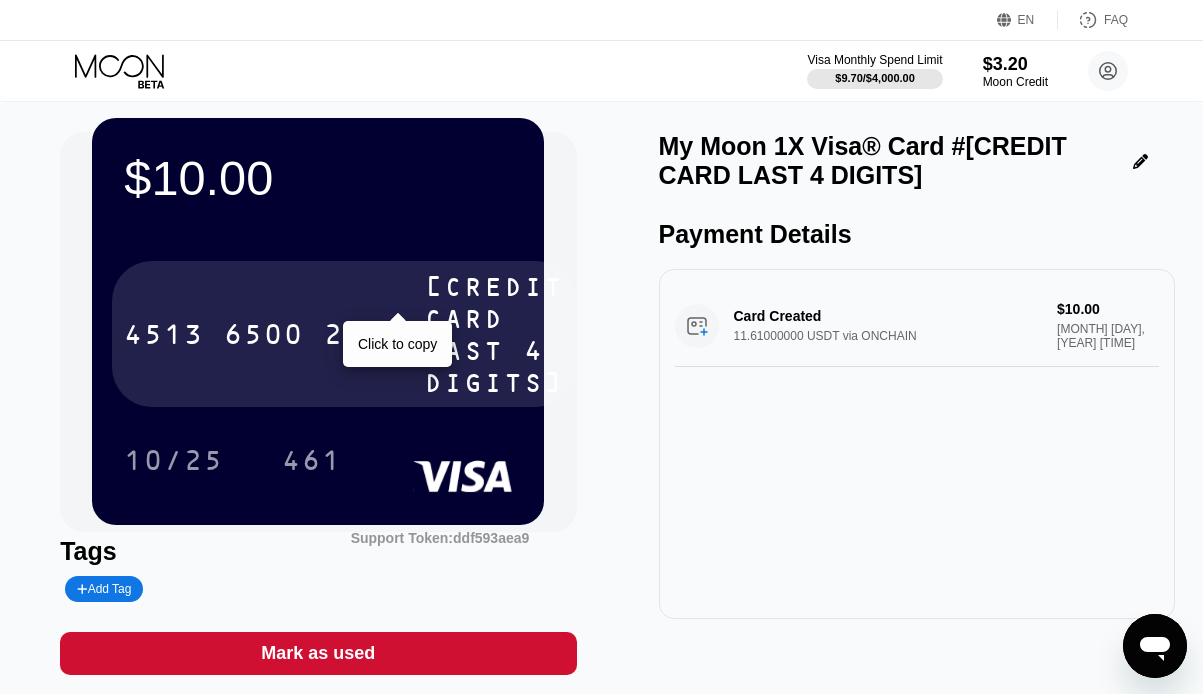 click on "4513 6500 2320 2926" at bounding box center [344, 334] 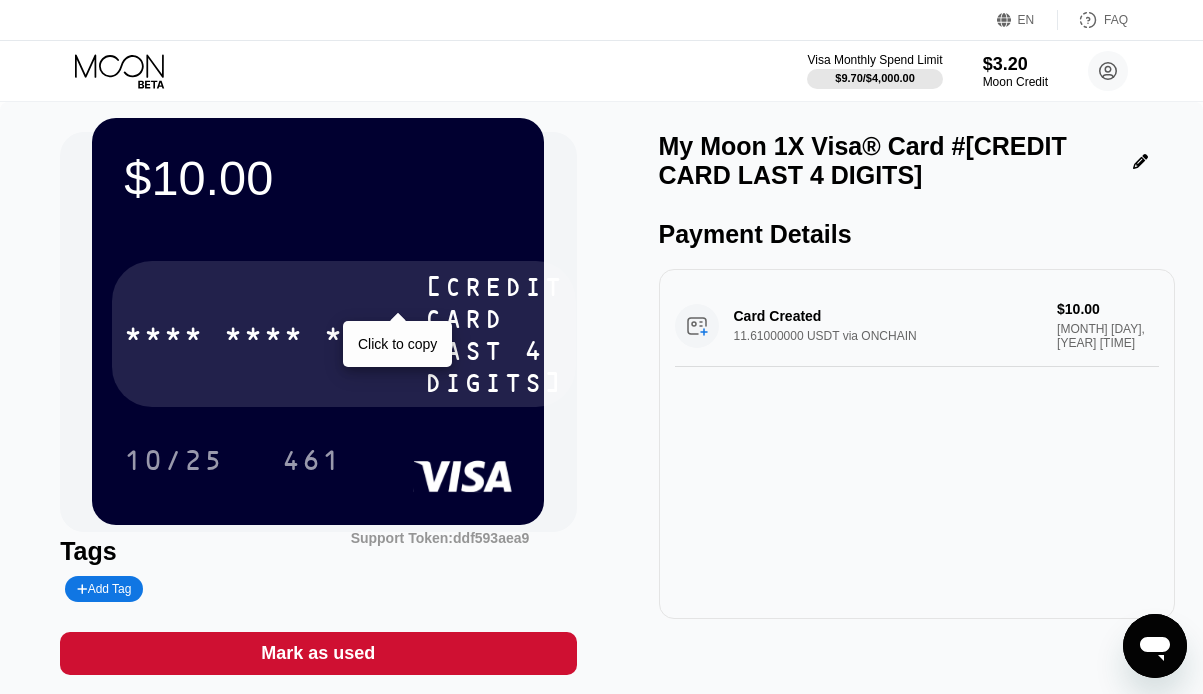 click on "* * * *" at bounding box center [264, 337] 